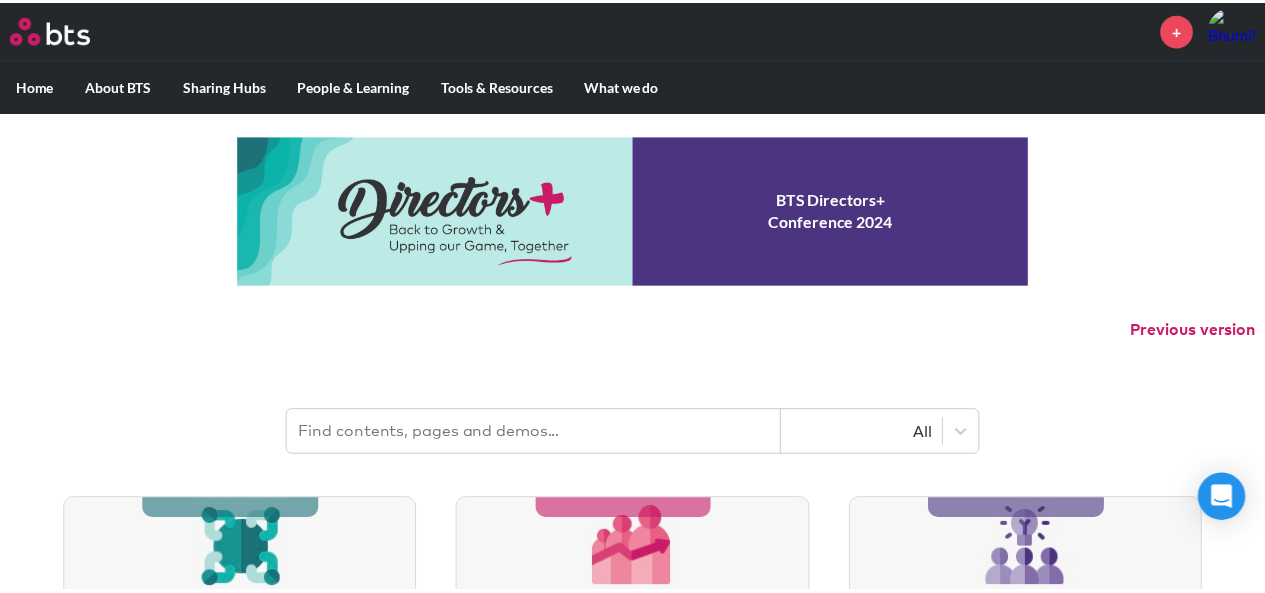scroll, scrollTop: 0, scrollLeft: 0, axis: both 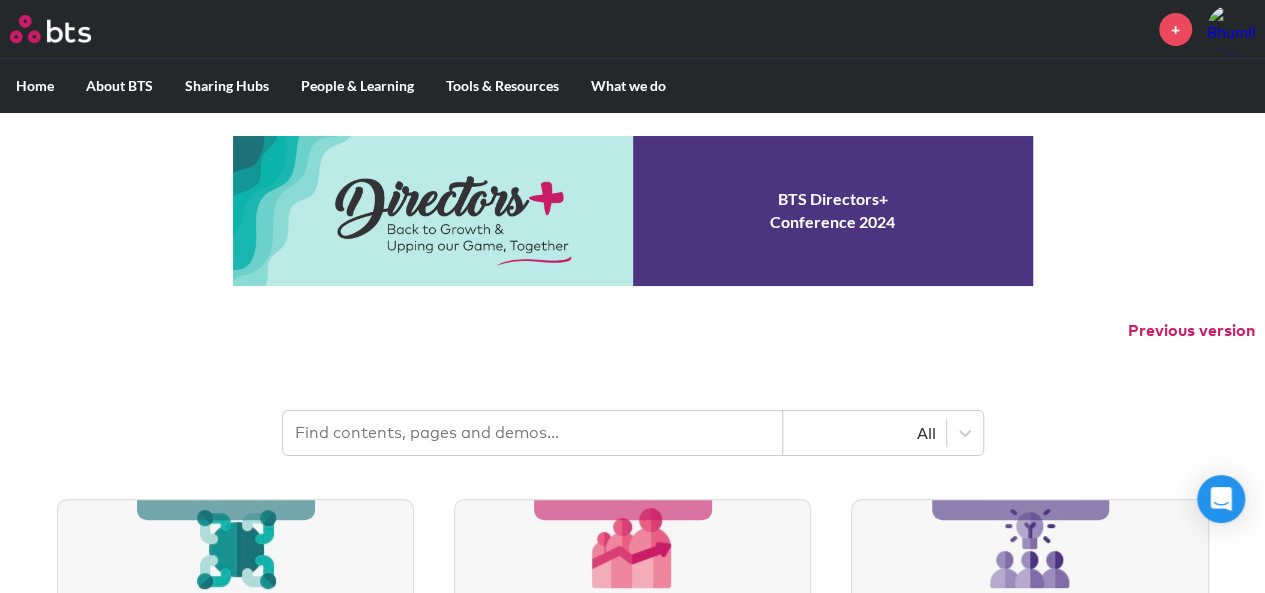 click on "Previous version" at bounding box center (632, 331) 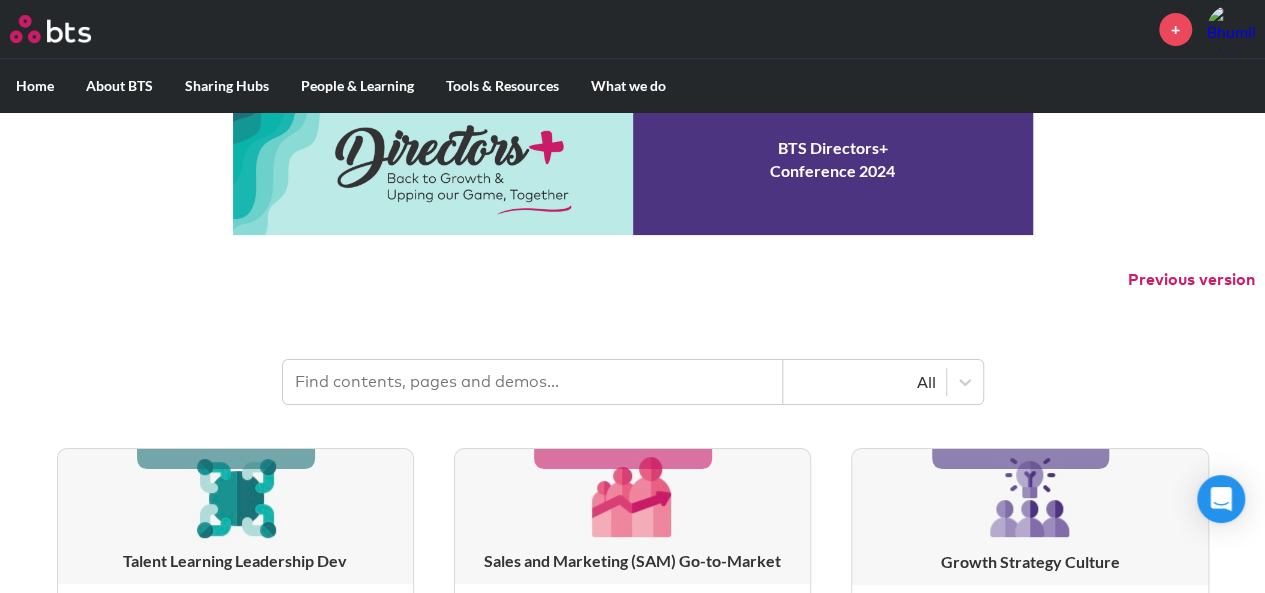 scroll, scrollTop: 0, scrollLeft: 0, axis: both 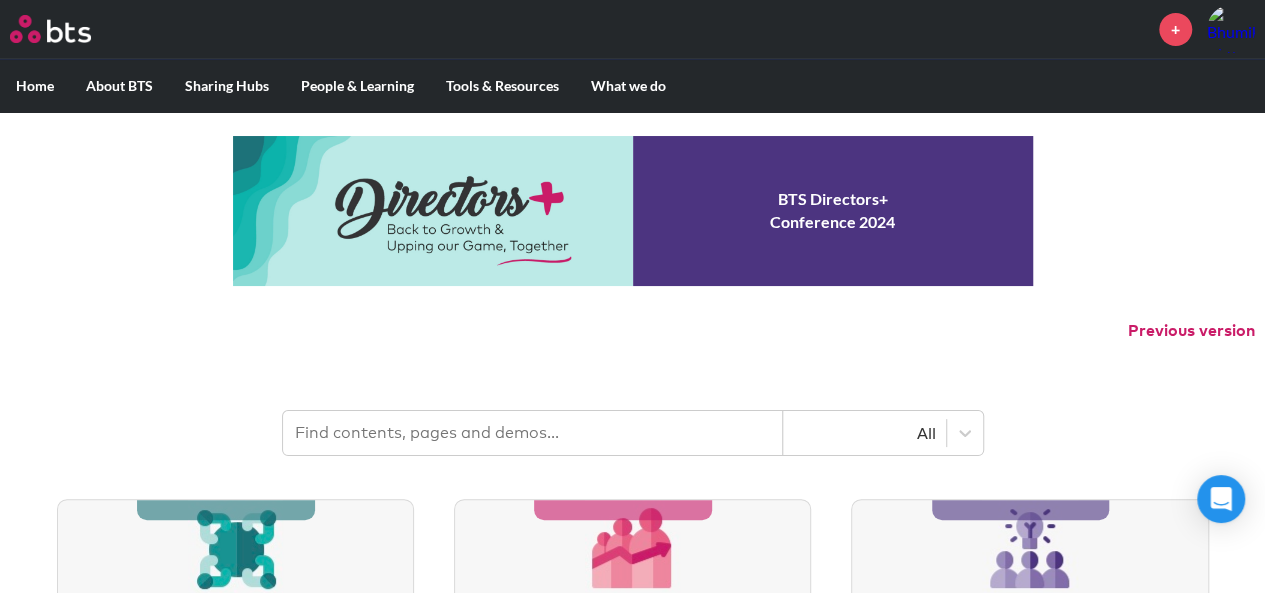 click on "Home" at bounding box center (35, 86) 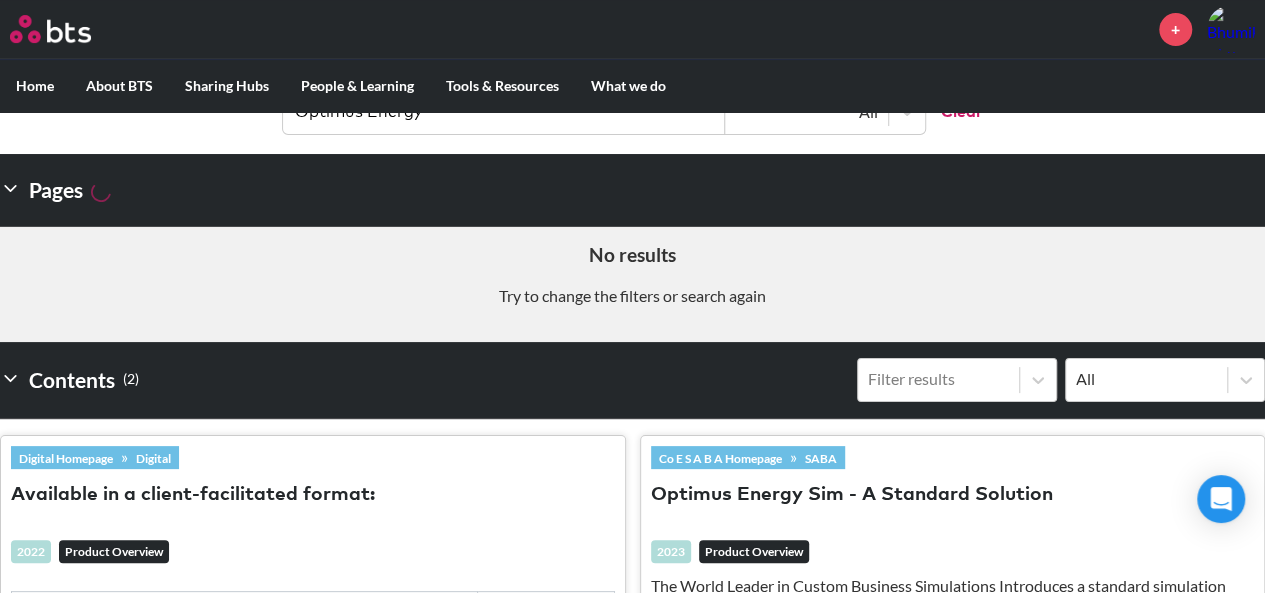 scroll, scrollTop: 361, scrollLeft: 0, axis: vertical 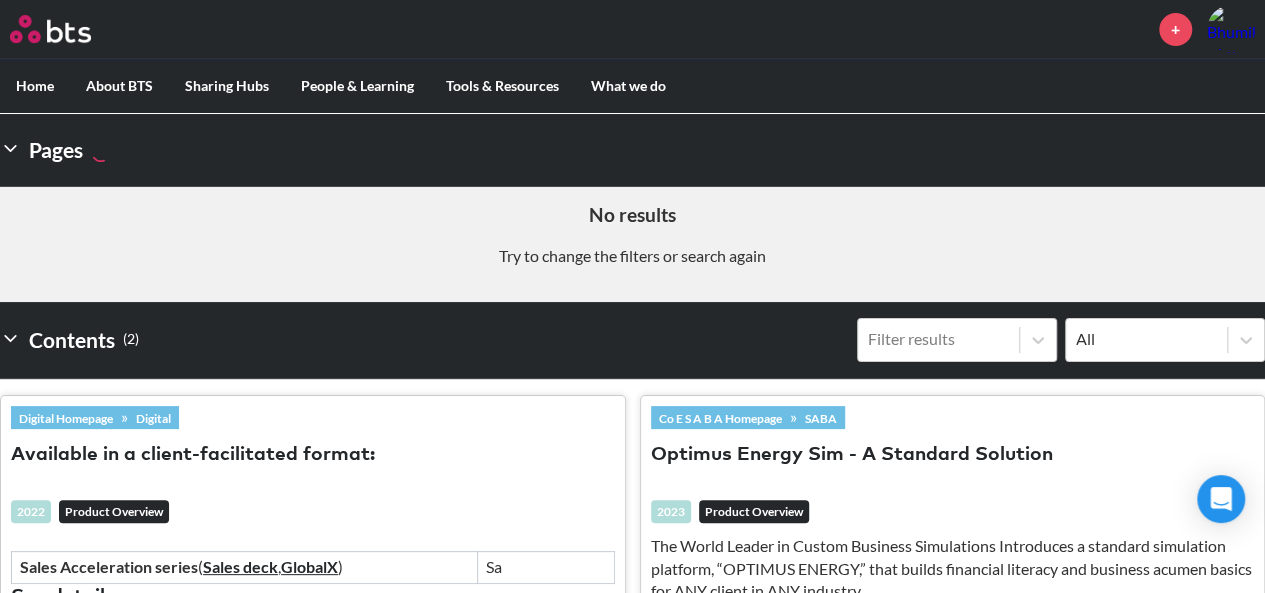 drag, startPoint x: 1279, startPoint y: 429, endPoint x: 863, endPoint y: 509, distance: 423.62247 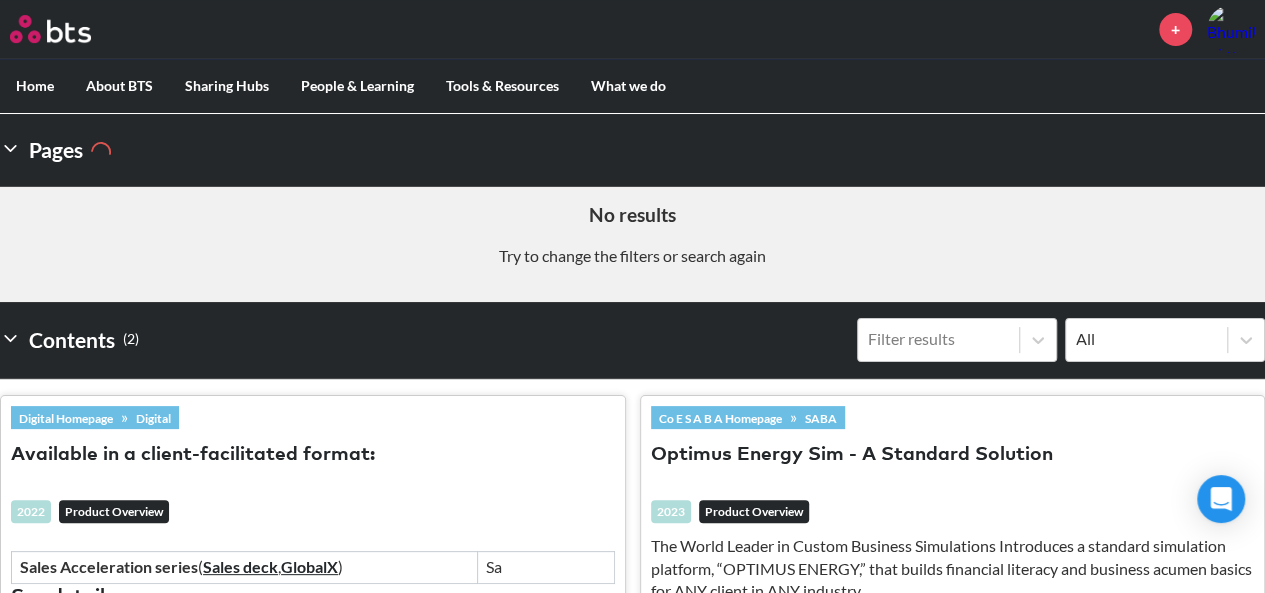 click on "2023 Product Overview" at bounding box center (313, 518) 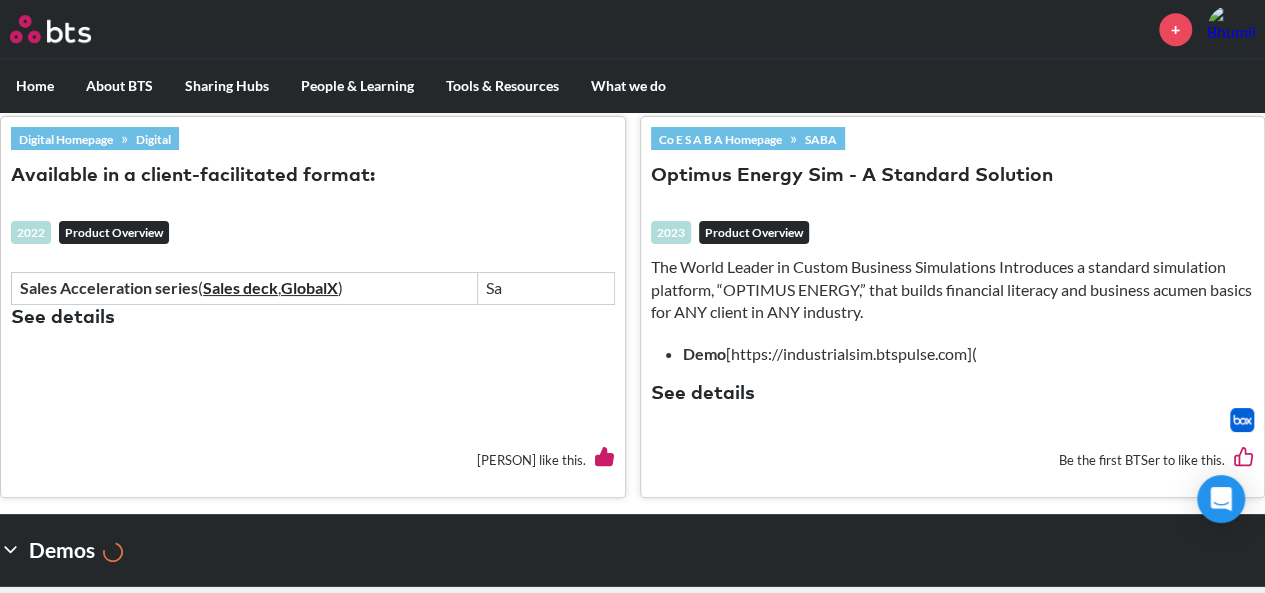 scroll, scrollTop: 641, scrollLeft: 0, axis: vertical 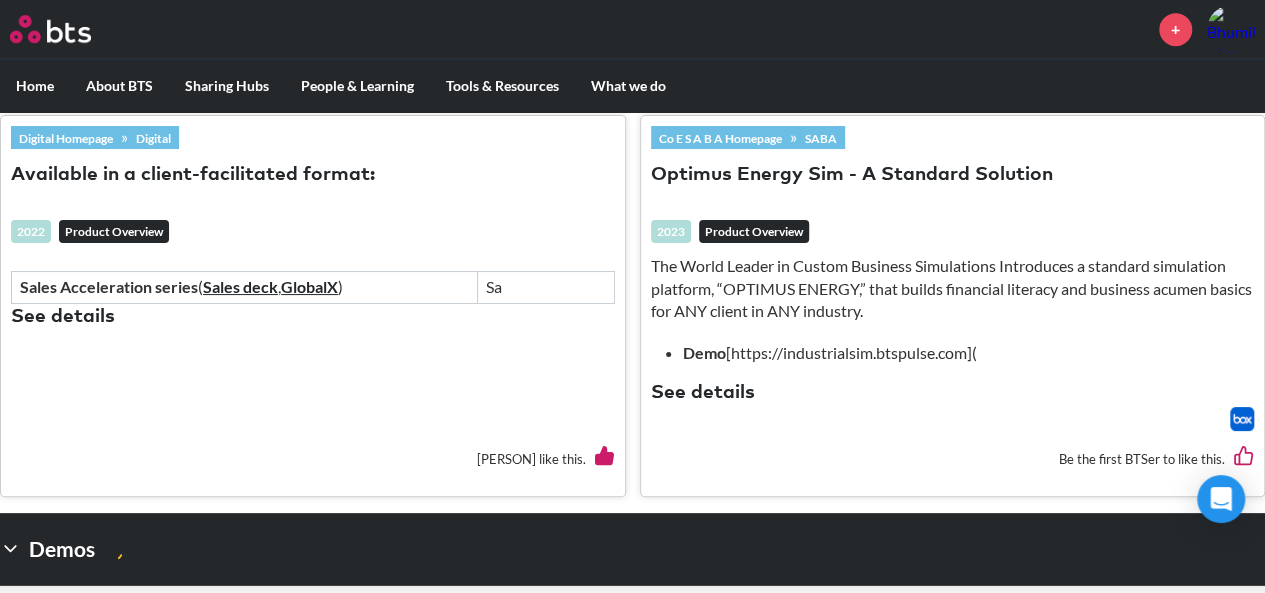 click on "See details" at bounding box center [63, 317] 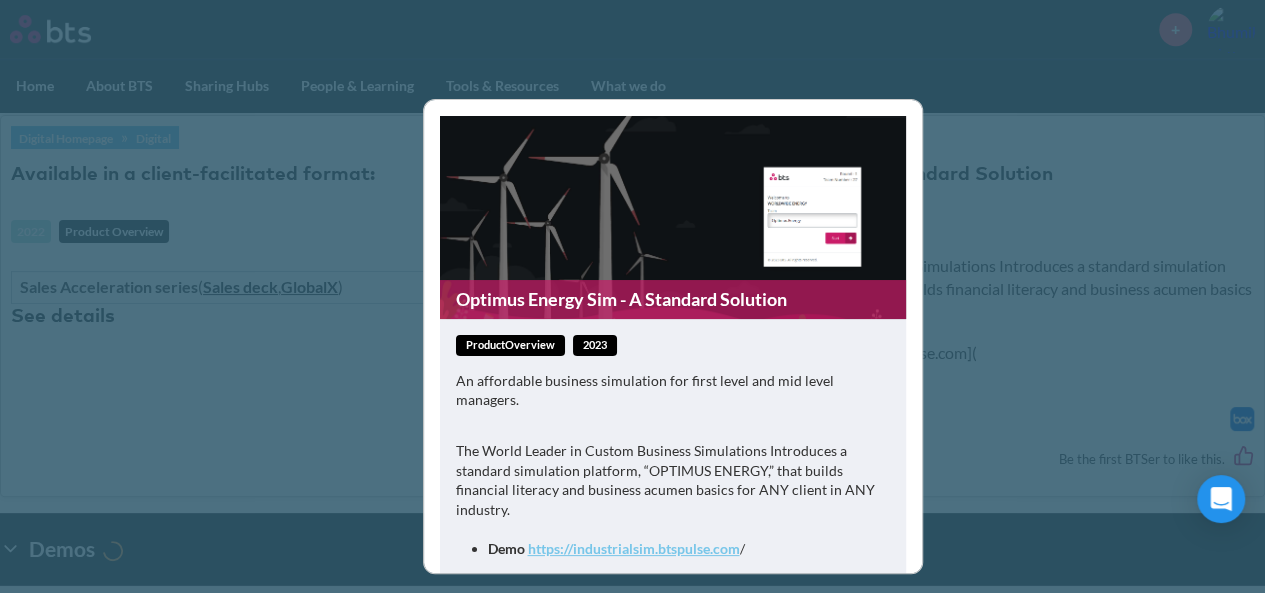 click on "productOverview 2023" at bounding box center [673, 345] 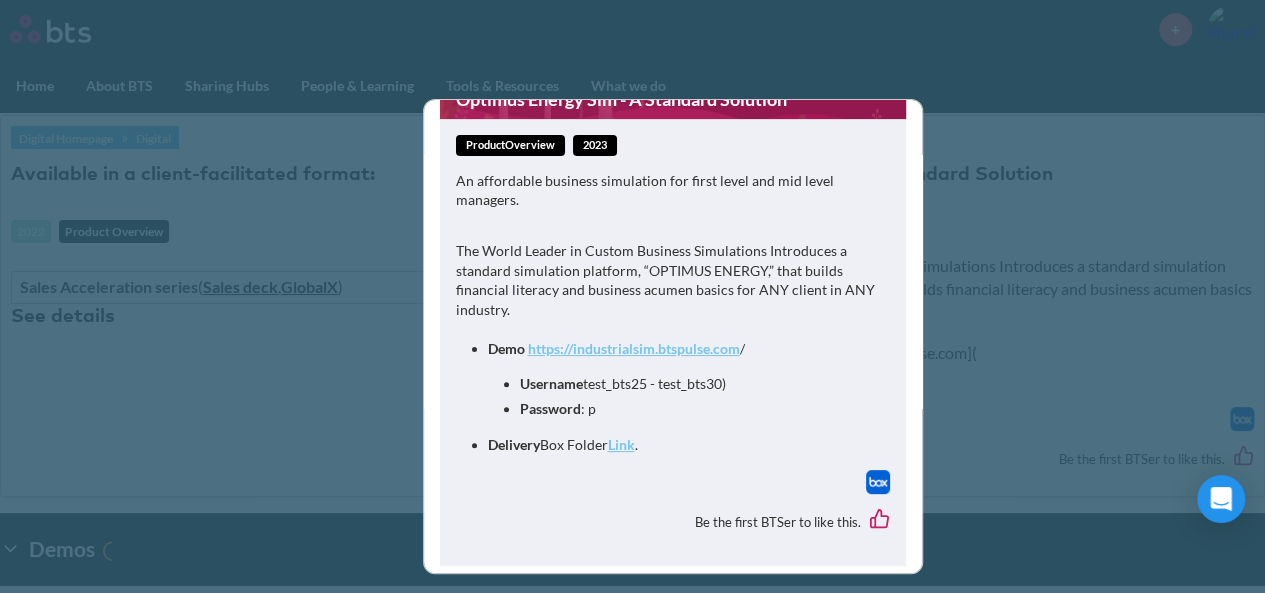 scroll, scrollTop: 207, scrollLeft: 0, axis: vertical 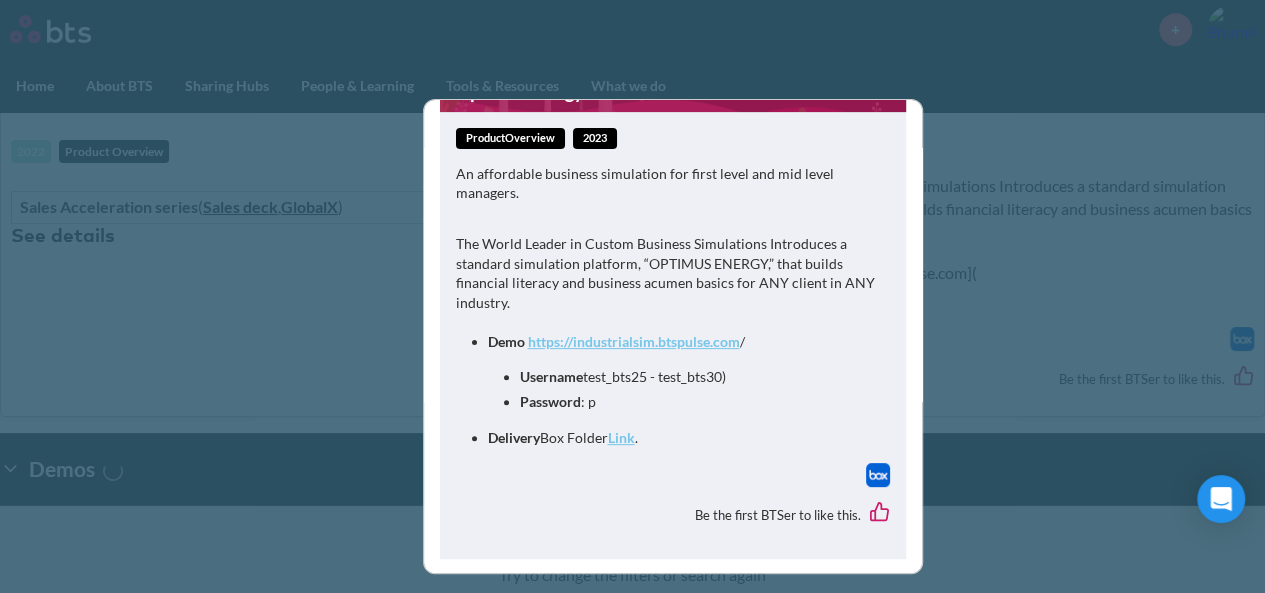 click on "An affordable business simulation for first level and mid level managers." at bounding box center [673, 183] 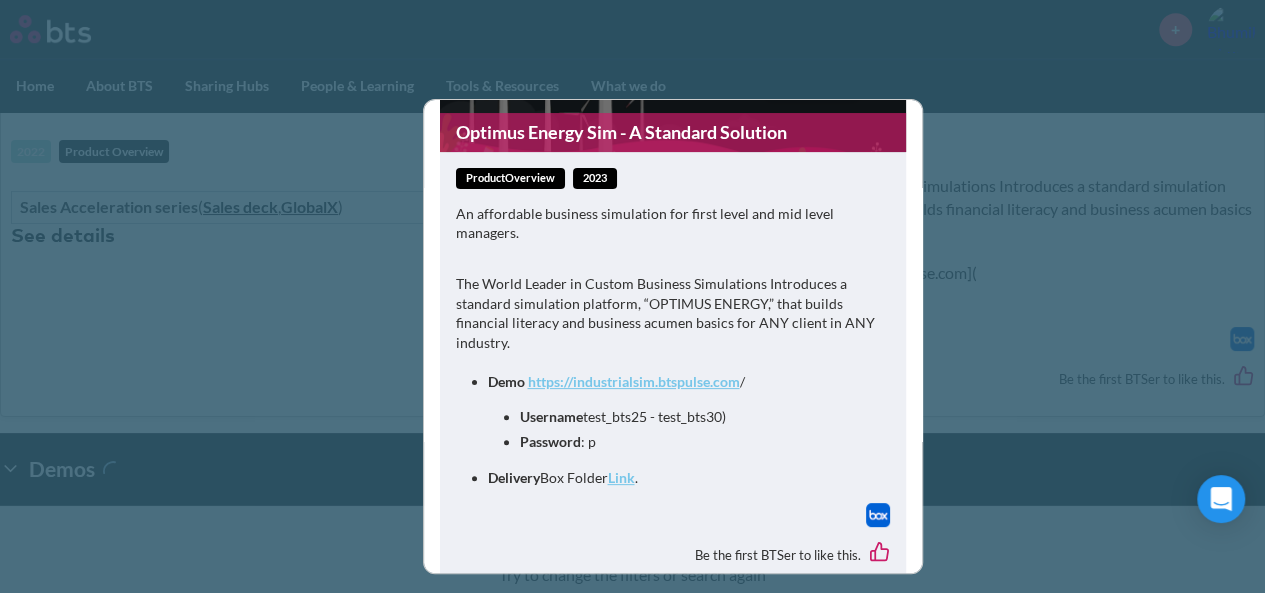 scroll, scrollTop: 207, scrollLeft: 0, axis: vertical 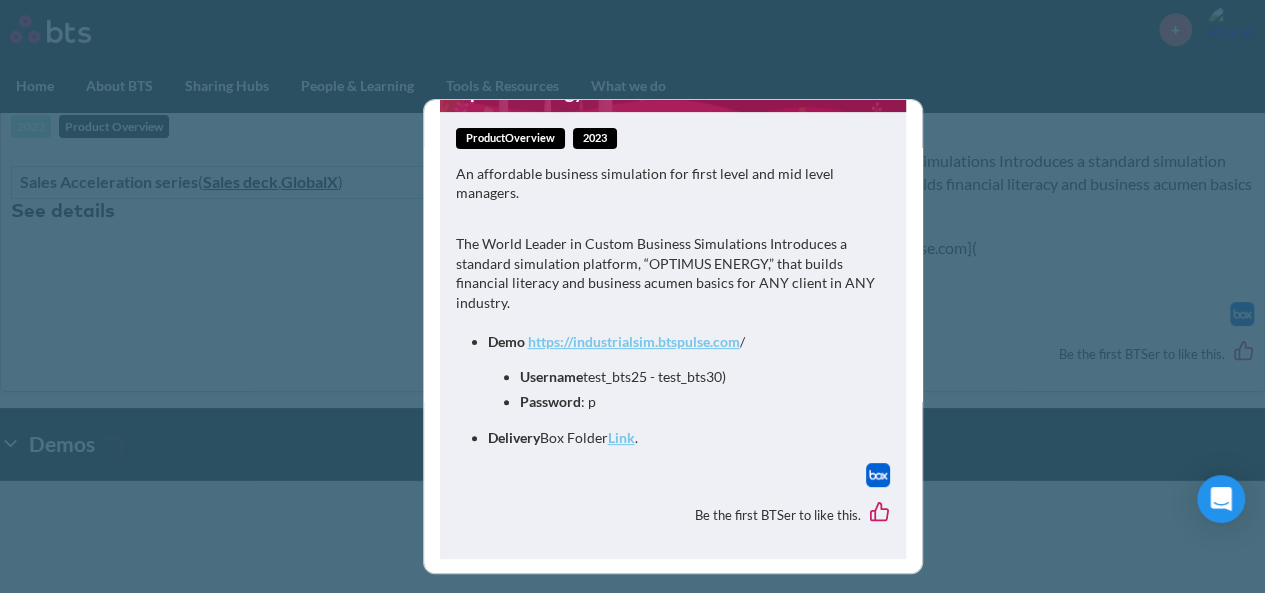 click on "Link" at bounding box center (621, 437) 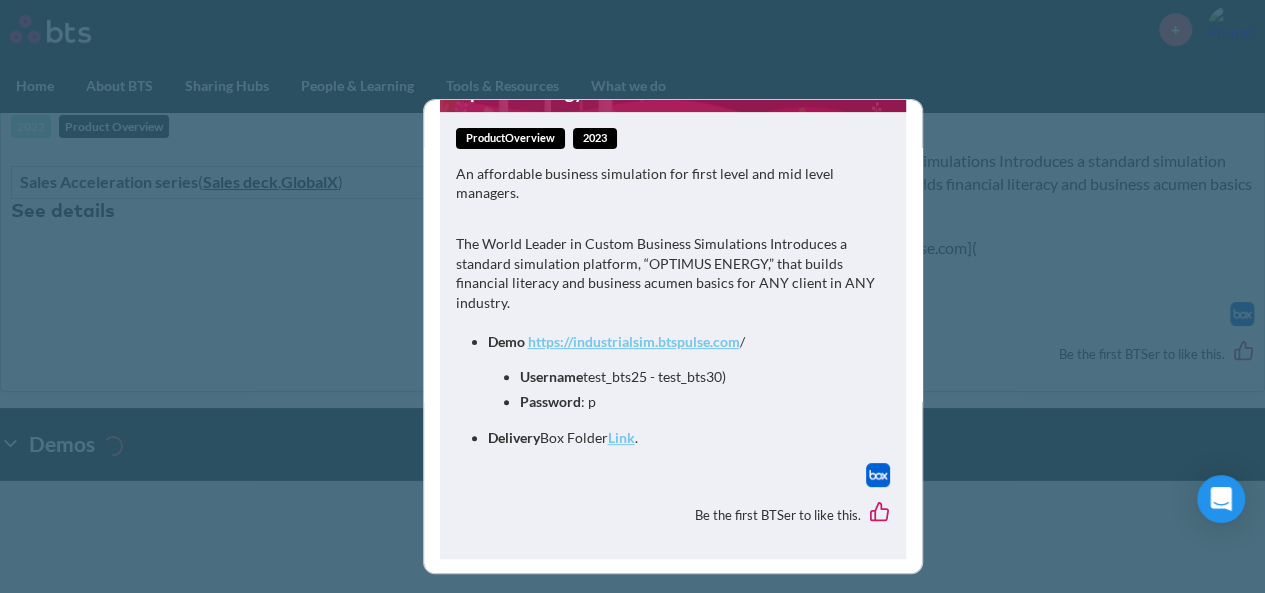 click on "Username  test_bts25 - test_bts30)" at bounding box center (689, 377) 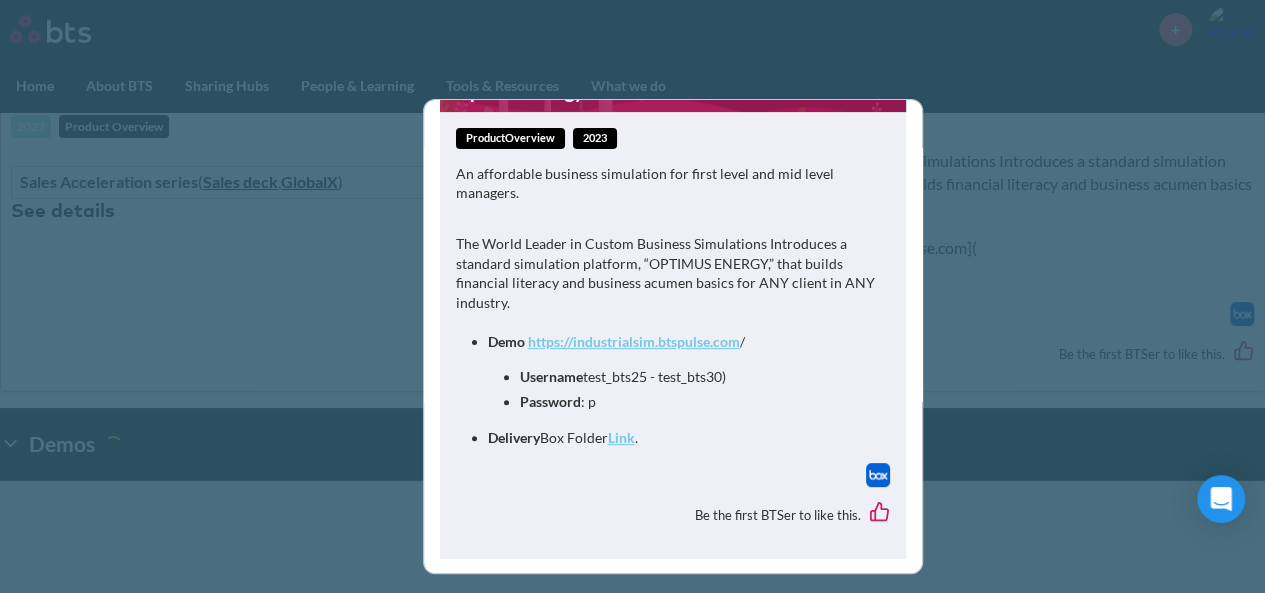 drag, startPoint x: 585, startPoint y: 373, endPoint x: 559, endPoint y: 373, distance: 26 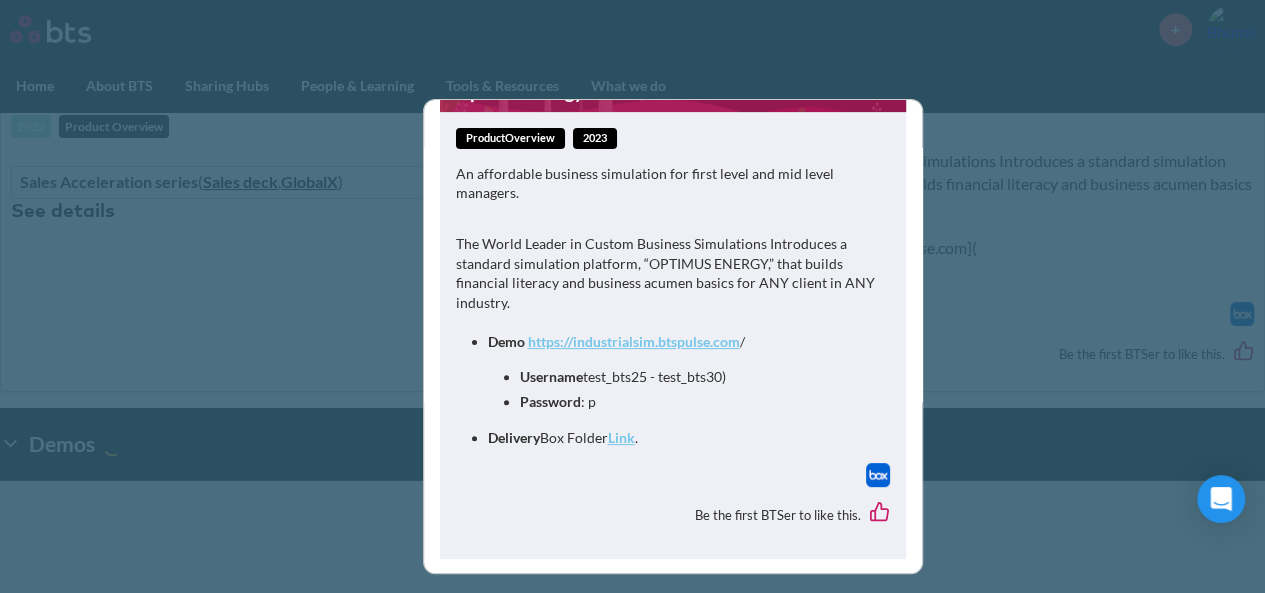 click on "Username" at bounding box center [551, 376] 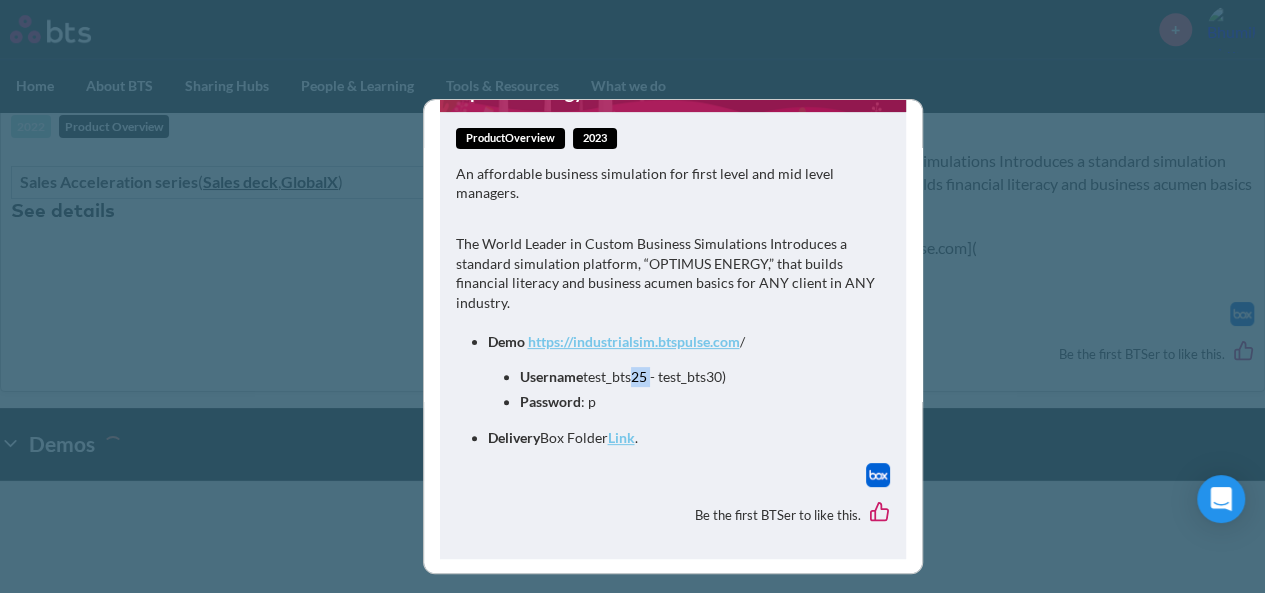 drag, startPoint x: 588, startPoint y: 374, endPoint x: 648, endPoint y: 374, distance: 60 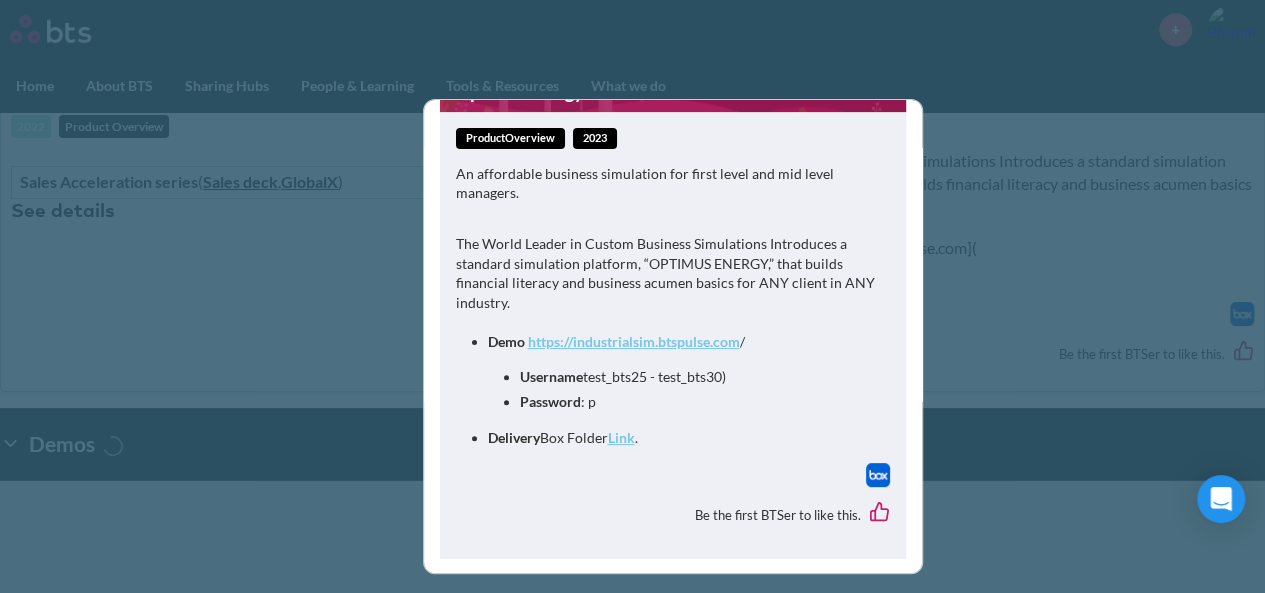 drag, startPoint x: 648, startPoint y: 374, endPoint x: 594, endPoint y: 377, distance: 54.08327 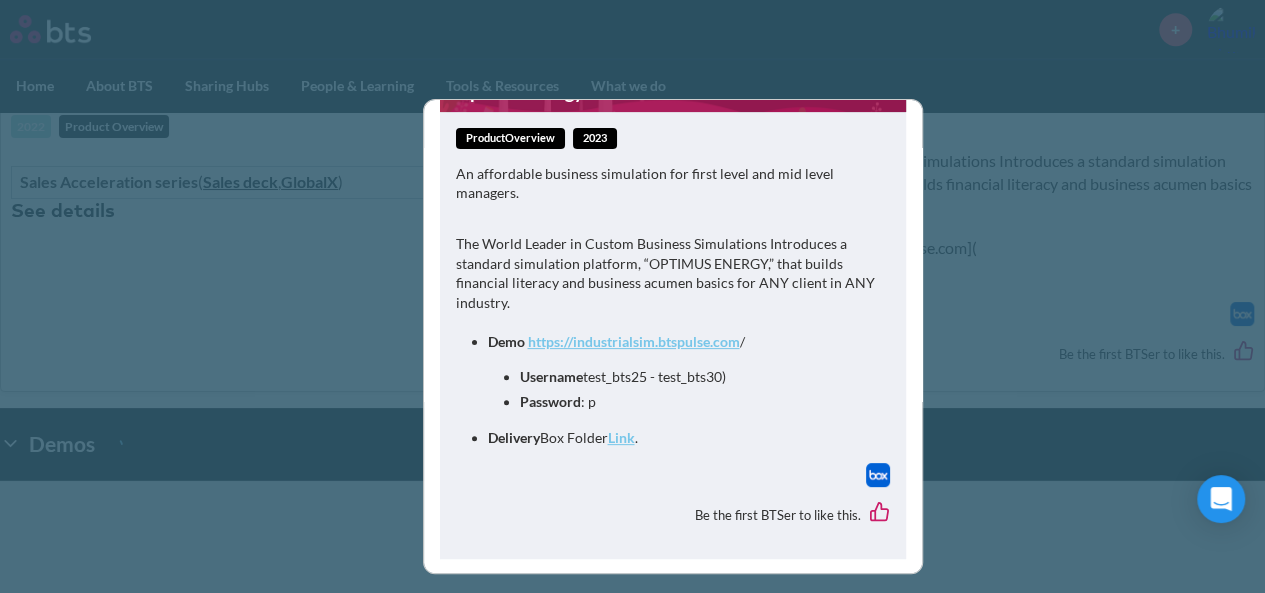 click on "Username  test_bts25 - test_bts30)" at bounding box center [689, 377] 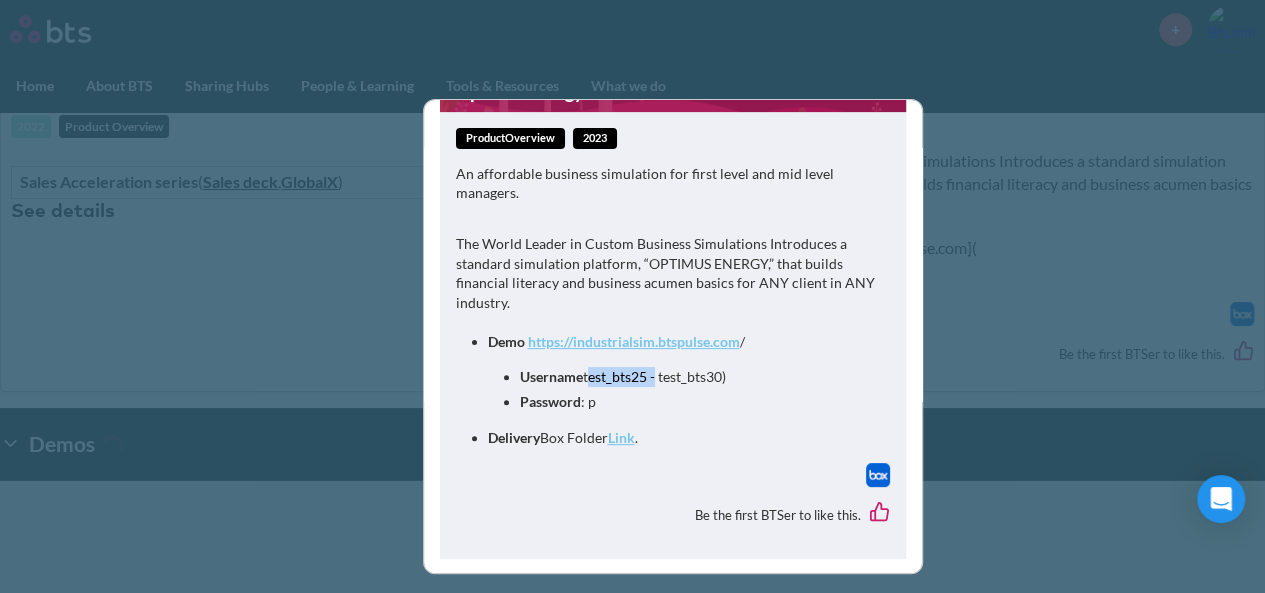click on "Username  test_bts25 - test_bts30)" at bounding box center (689, 377) 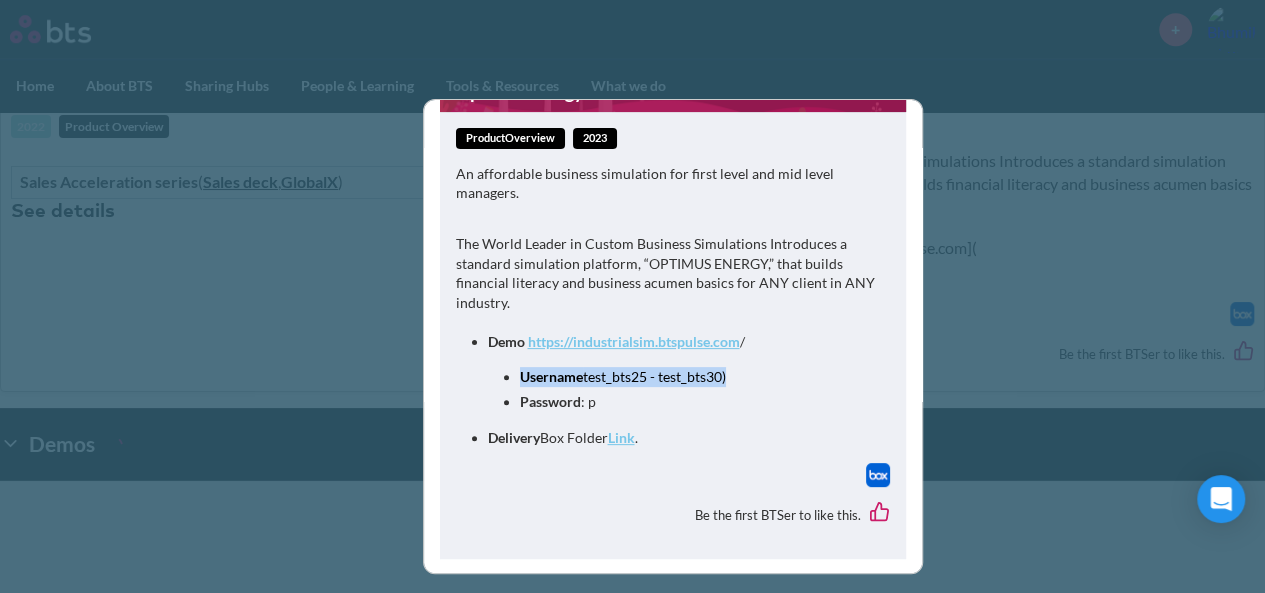 click on "Username  test_bts25 - test_bts30)" at bounding box center (689, 377) 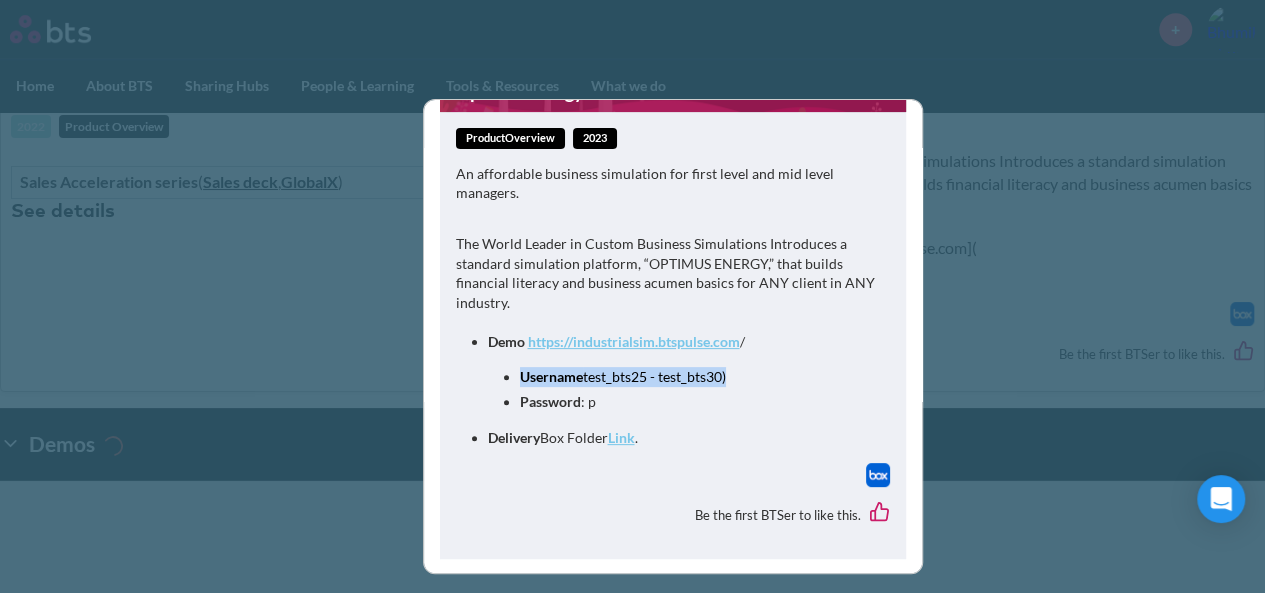 click on "Username  test_bts25 - test_bts30)" at bounding box center [689, 377] 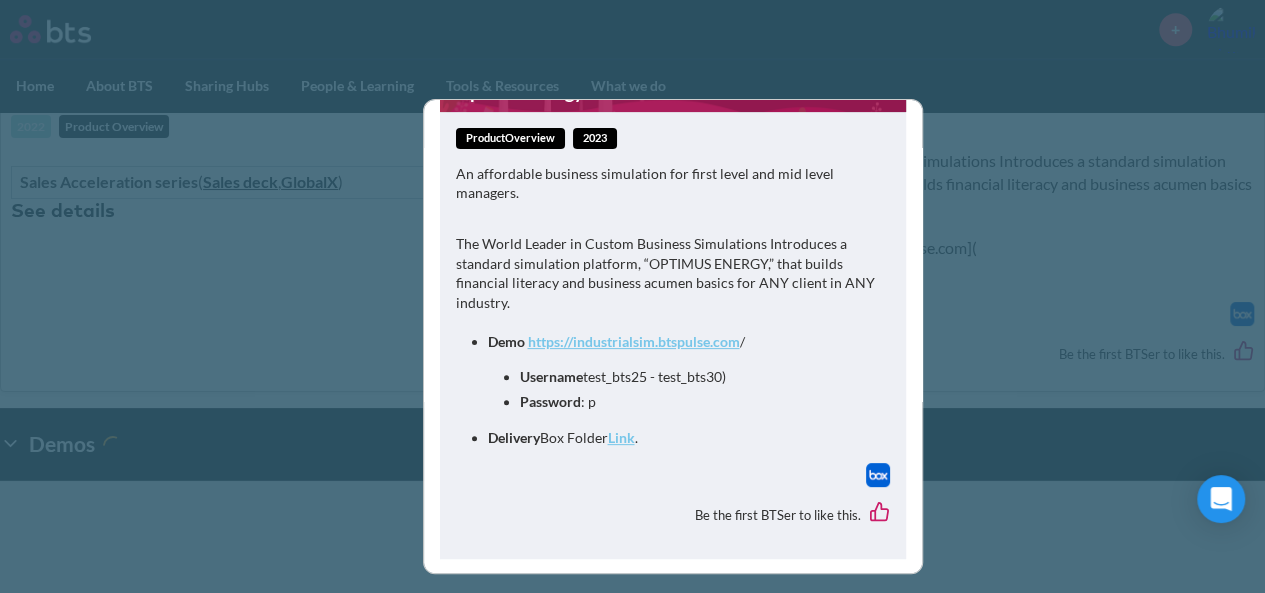 click on "Username  test_bts25 - test_bts30)" at bounding box center (689, 377) 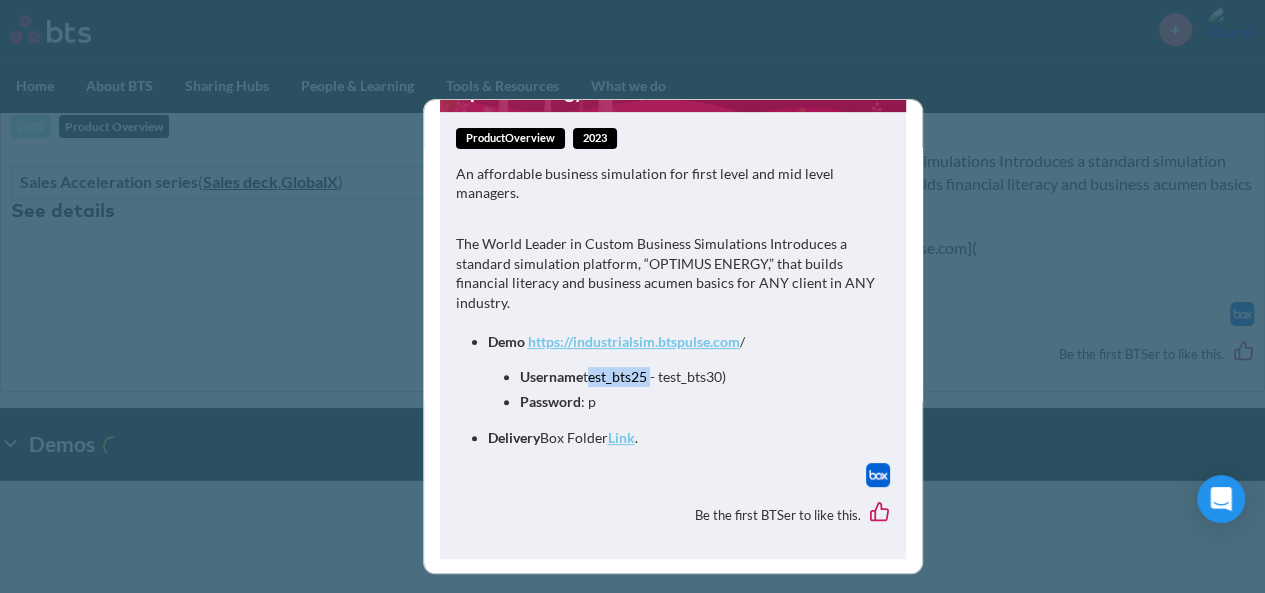 click on "Username  test_bts25 - test_bts30)" at bounding box center [689, 377] 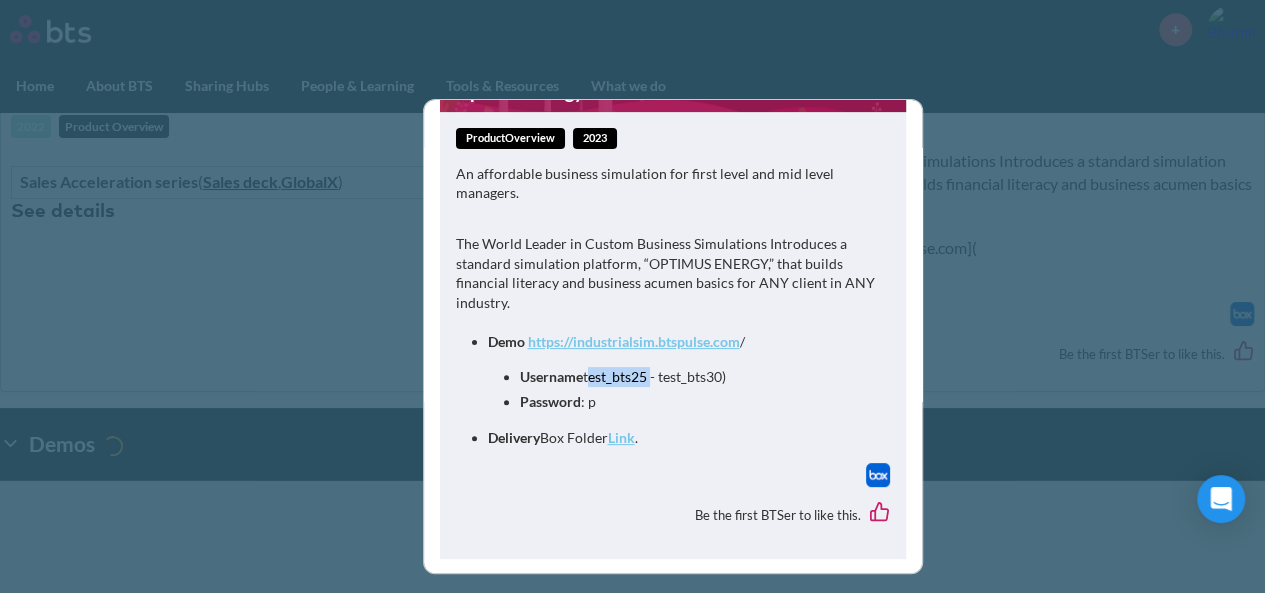 copy on "test_bts25" 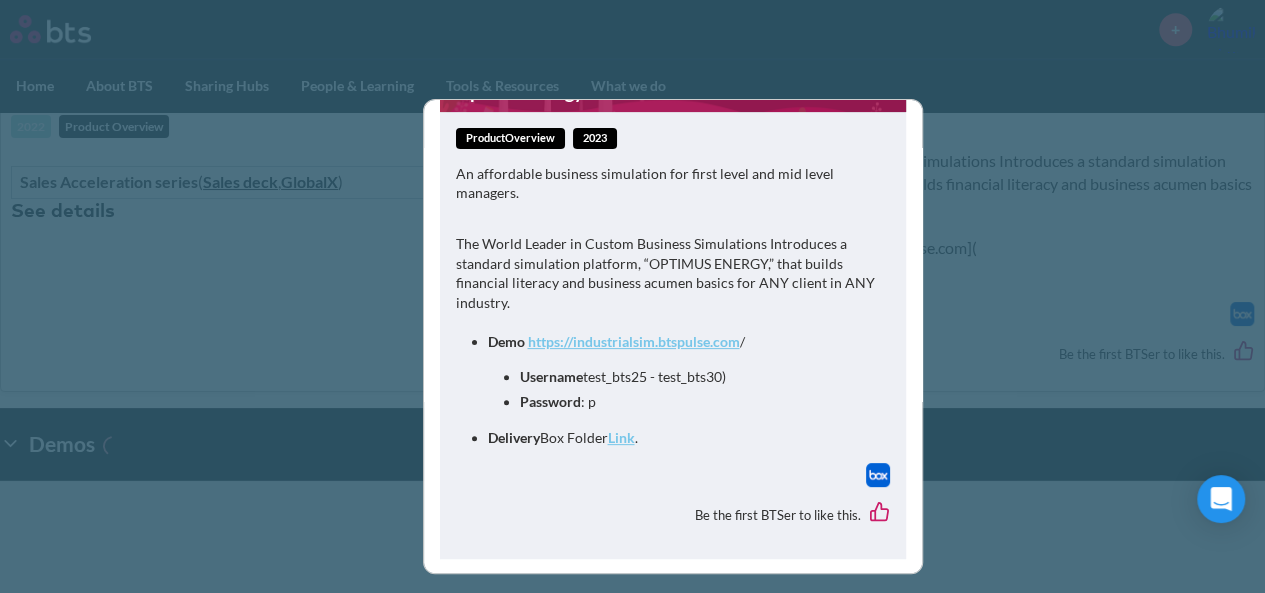 click on "Optimus Energy Sim - A Standard Solution productOverview 2023 An affordable business simulation for first level and mid level managers. The World Leader in Custom Business Simulations Introduces a standard simulation platform, “OPTIMUS ENERGY,” that builds financial literacy and business acumen basics for ANY client in ANY industry.
Demo   https://industrialsim.btspulse.com  /
Username  test_bts25 - test_bts30)
Password : p
Delivery  Box Folder  Link .
Be the first BTSer to like this." at bounding box center [632, 296] 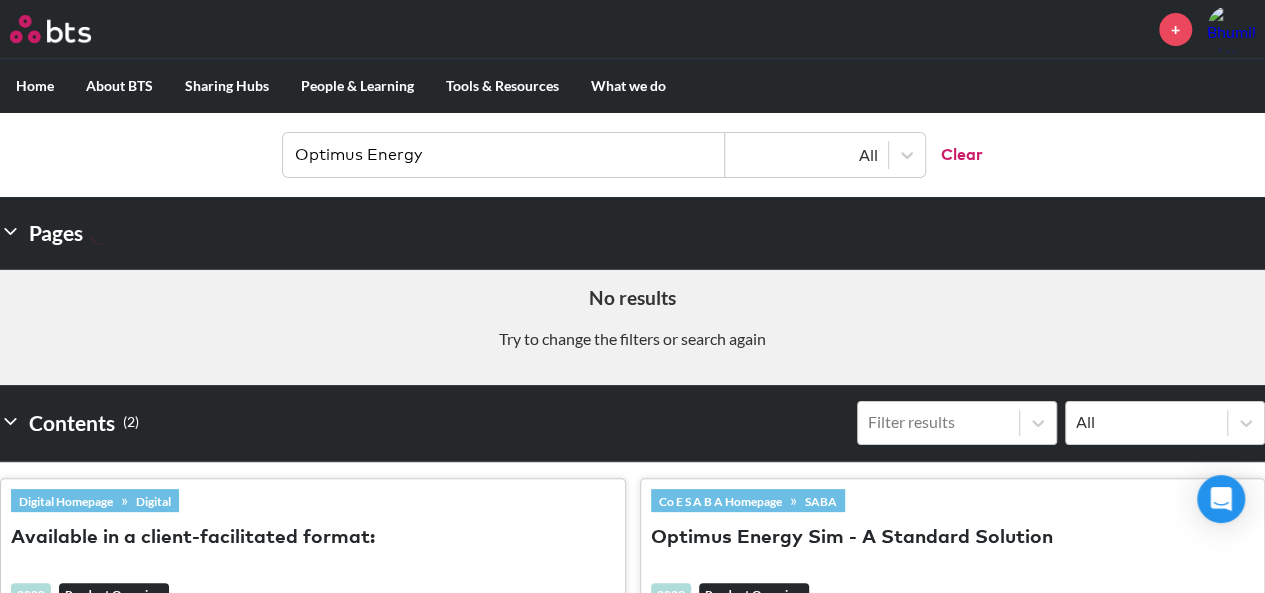 scroll, scrollTop: 0, scrollLeft: 0, axis: both 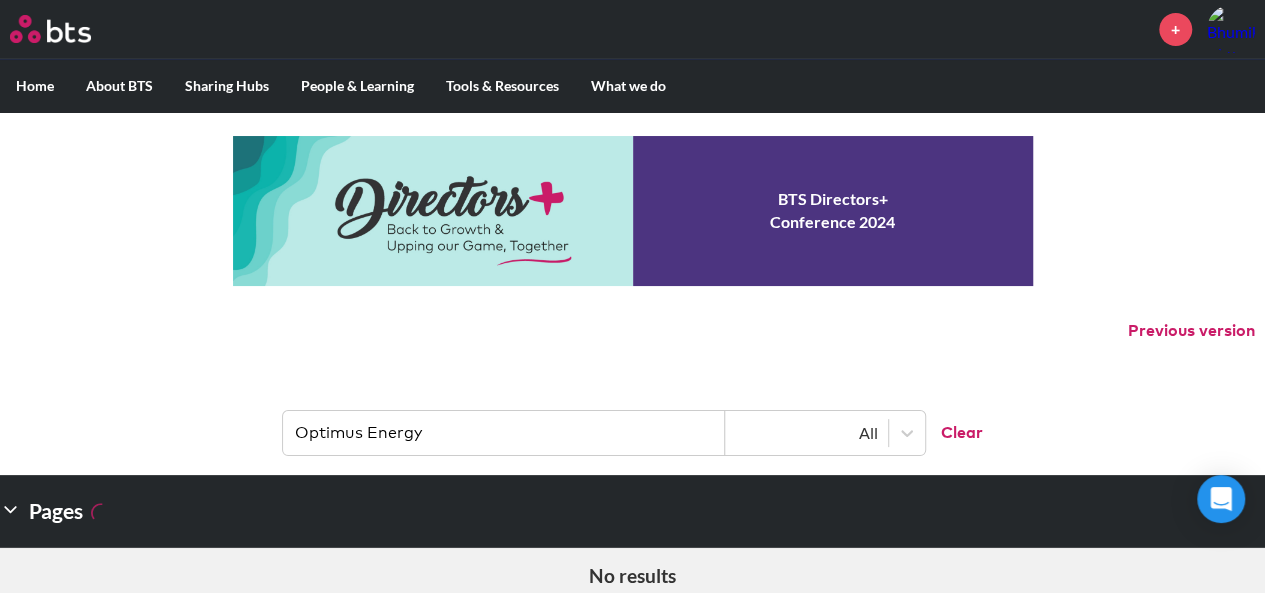 click on "Optimus Energy" at bounding box center [504, 433] 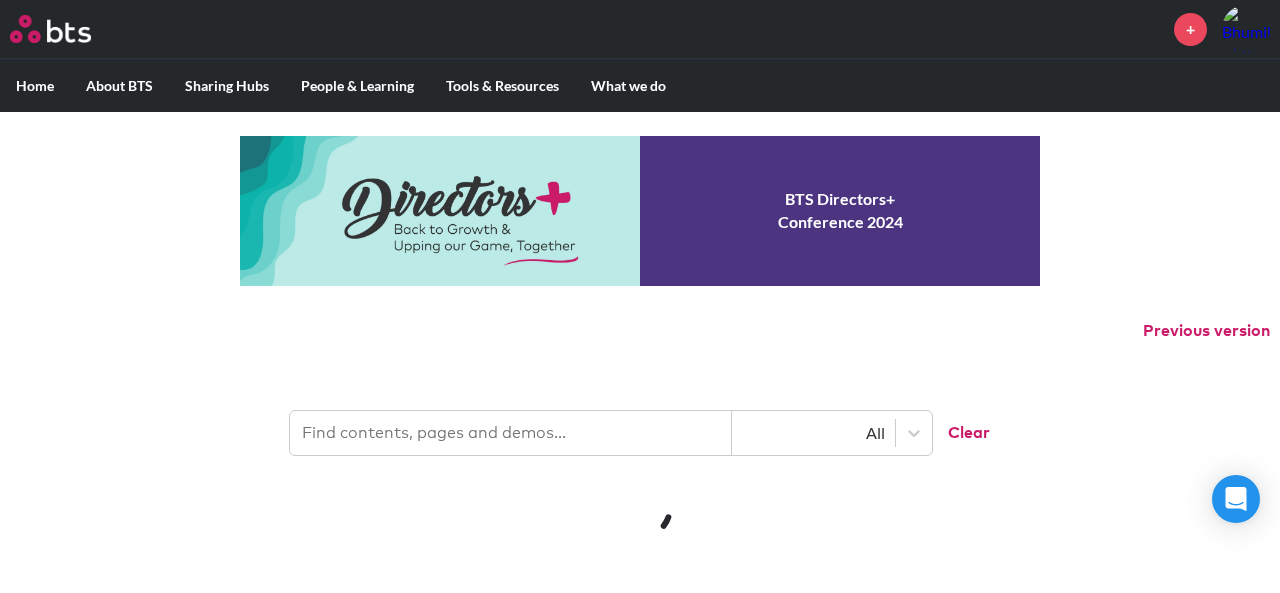 paste on "Industry Vertical" 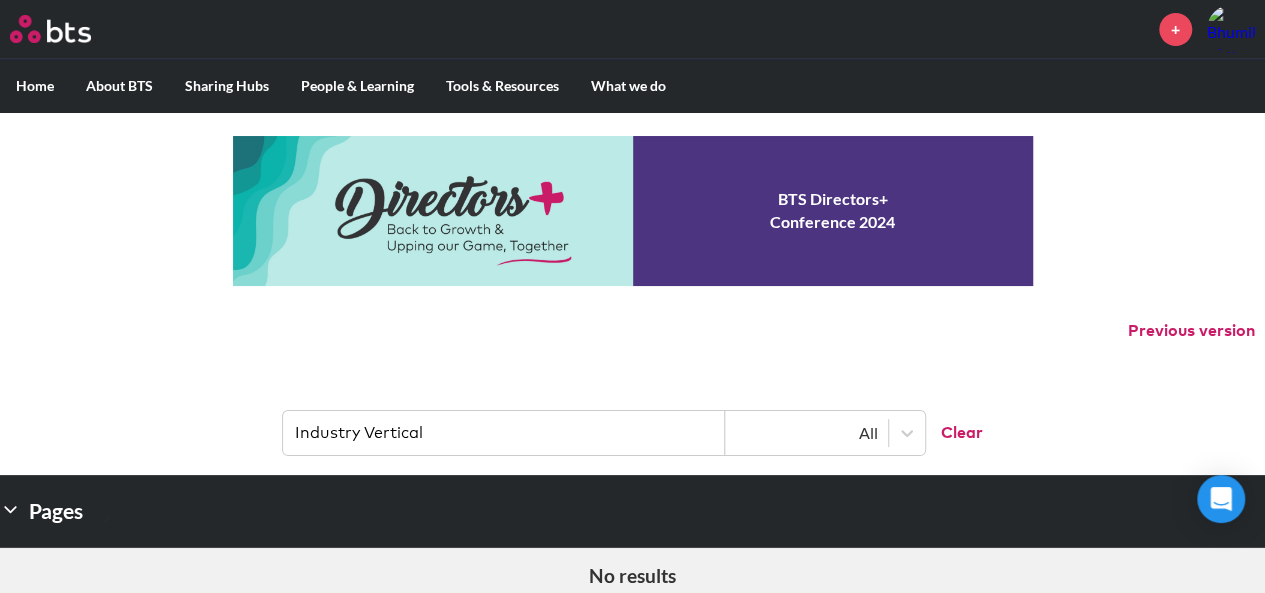 type on "Industry Vertical" 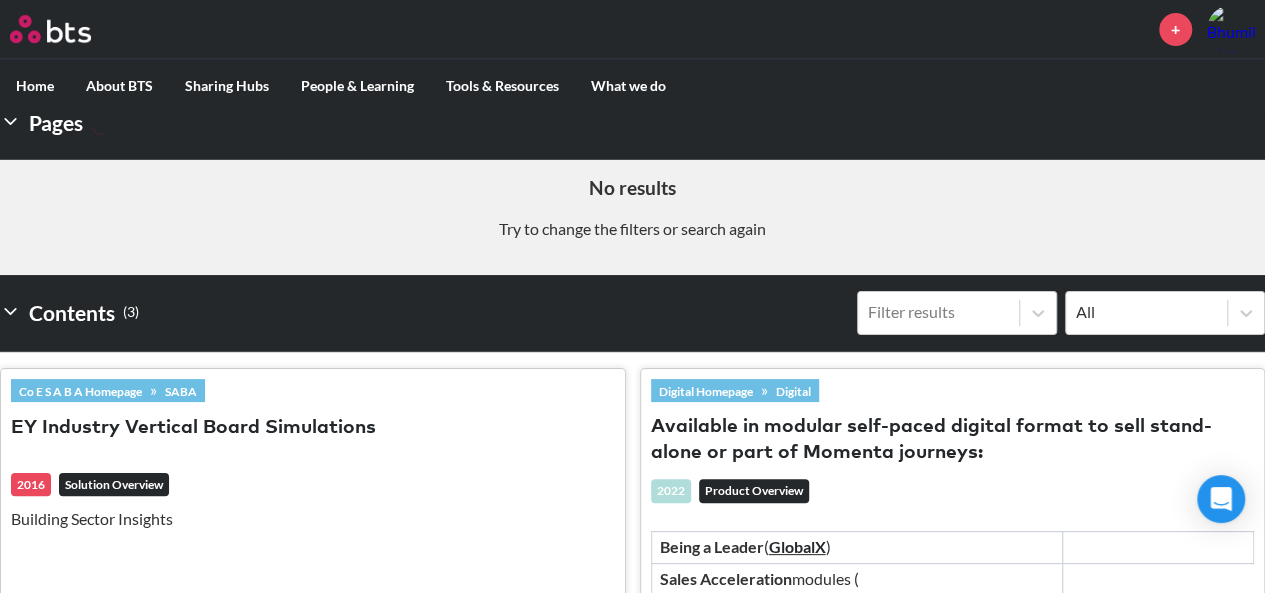 scroll, scrollTop: 428, scrollLeft: 0, axis: vertical 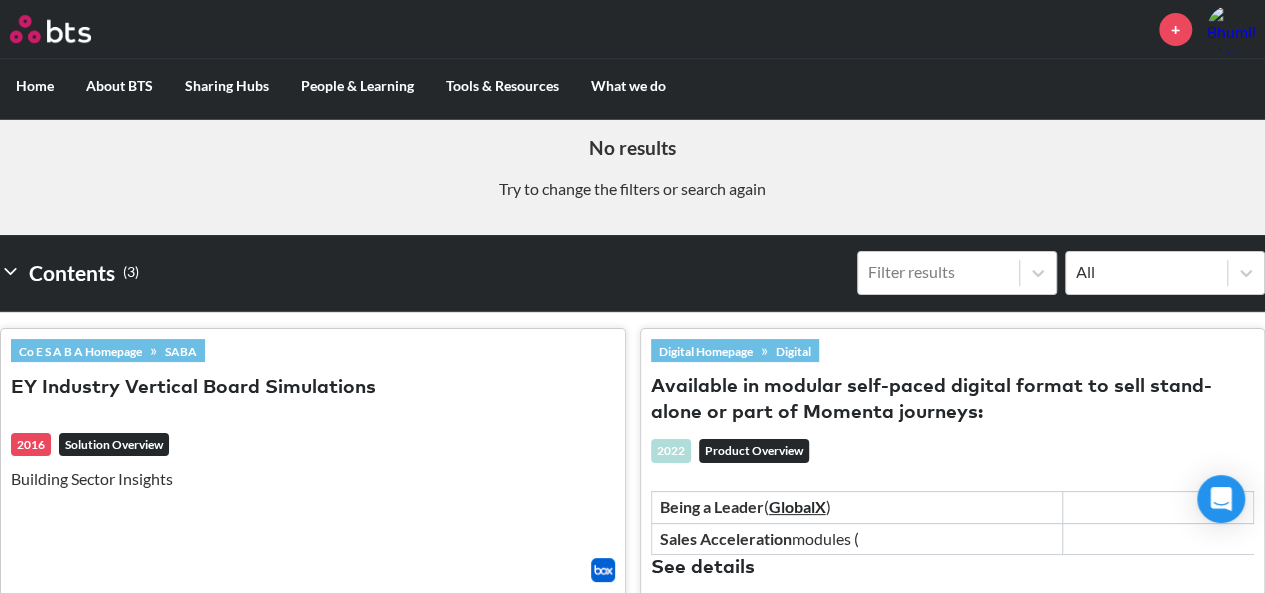 drag, startPoint x: 1272, startPoint y: 109, endPoint x: 820, endPoint y: 473, distance: 580.3447 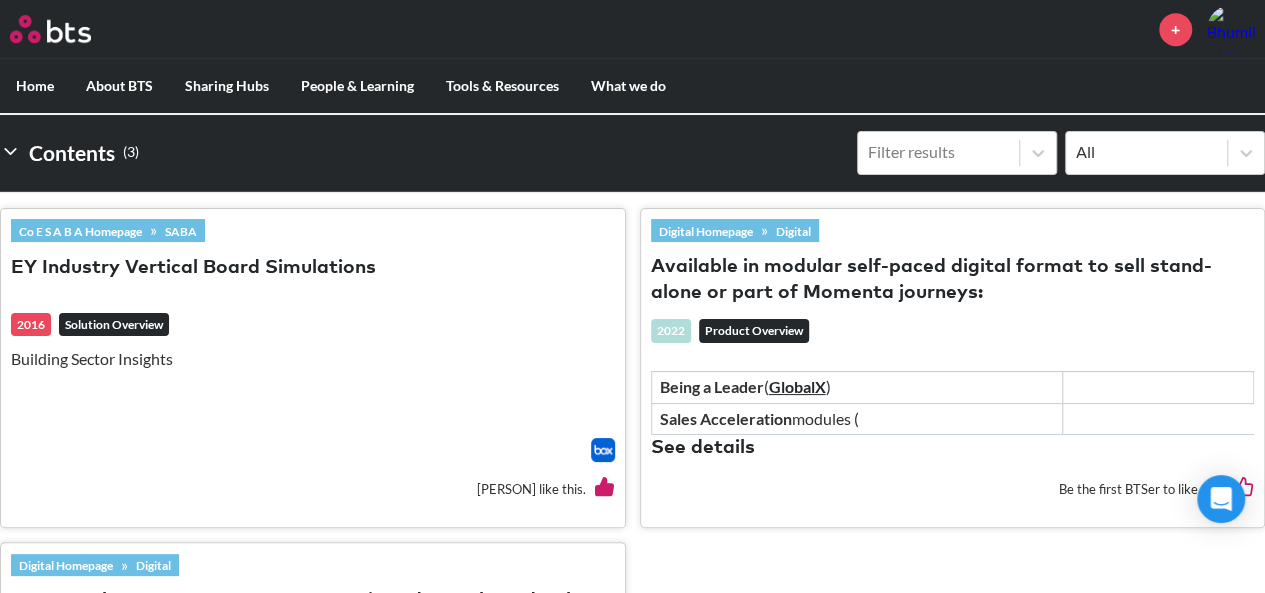 scroll, scrollTop: 588, scrollLeft: 0, axis: vertical 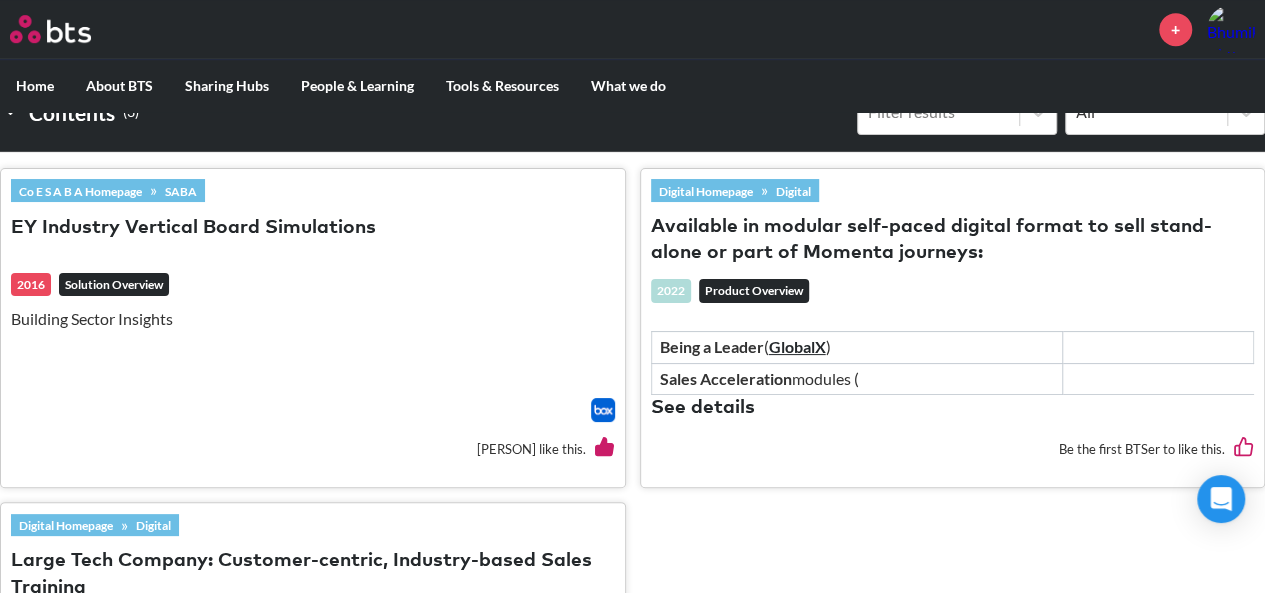 click on "See details" at bounding box center [703, 408] 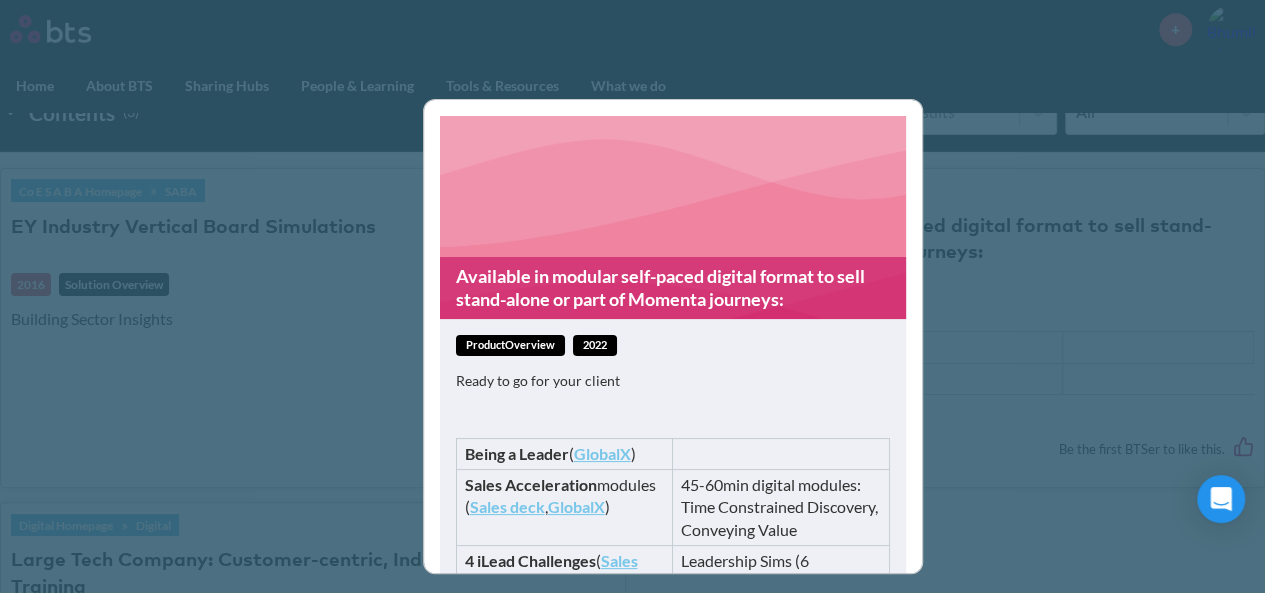 click on "productOverview 2022 Ready to go for your client Being a Leader  ( GlobalX )  Sales Acceleration  modules ( Sales deck ,  GlobalX ) 45-60min digital modules: Time Constrained Discovery, Conveying Value 4 iLead Challenges  ( Sales Deck ,  PDF ) Leadership Sims (6 languages) Winning in Business  ( Sales Deck ,  PDF ) Learn the drivers of a company’s profitability and growth (3 languages) Winning in Business Lite  ( Sales Deck ,  PDF ) Manufacturing Sim (9 languages), Software Sim Know the Business (KTB)  ( Sales Deck ,  PDF ) 13 languages - and customizable! What a Day!  simulation ( PDF ) Improve Leadership Effectiveness Understanding Project Management™ (UPM)  ( Sales Deck ,  PDF ) 4hr digital learning Maximizing Project Success (MPS)  ( Sales Deck ,  PDF ) = simulation Video Micro-training (Total Access  Website )  ( Sales Deck,   PDF ) Leadership ( PDF ), Sales ( PDF ) Many modules available in multiple languages! Leadership Portrait  ( Sales Deck ,  GlobalX ) Assessment (8 languages)   (VIA)  ( ," at bounding box center (673, 935) 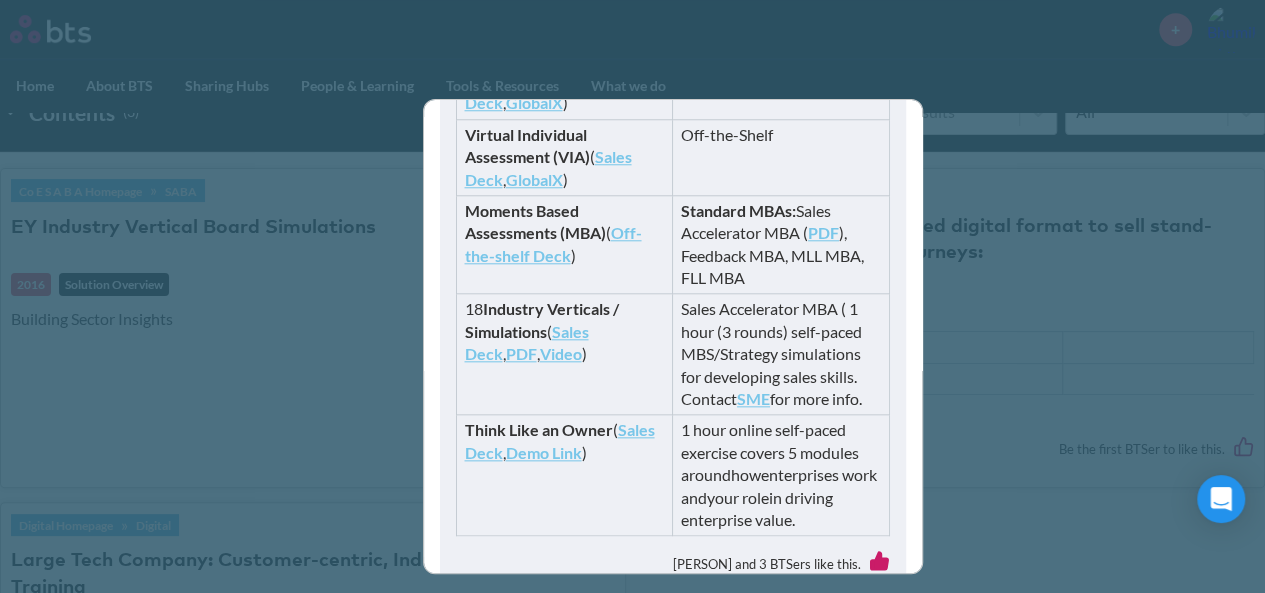scroll, scrollTop: 1066, scrollLeft: 0, axis: vertical 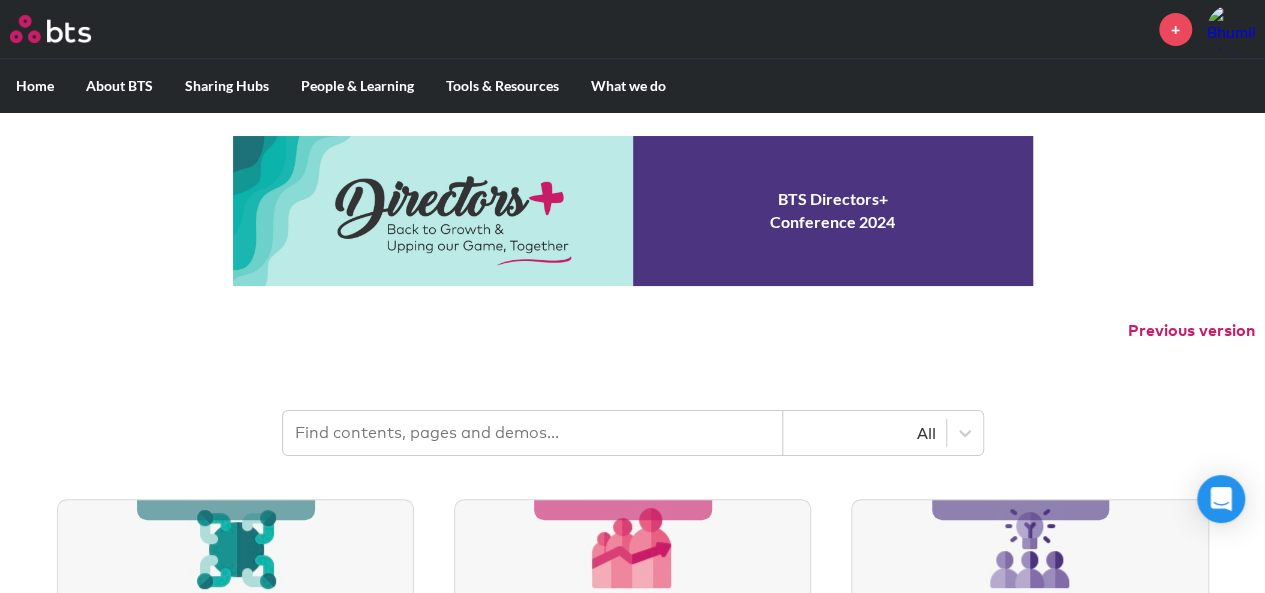 click at bounding box center [533, 433] 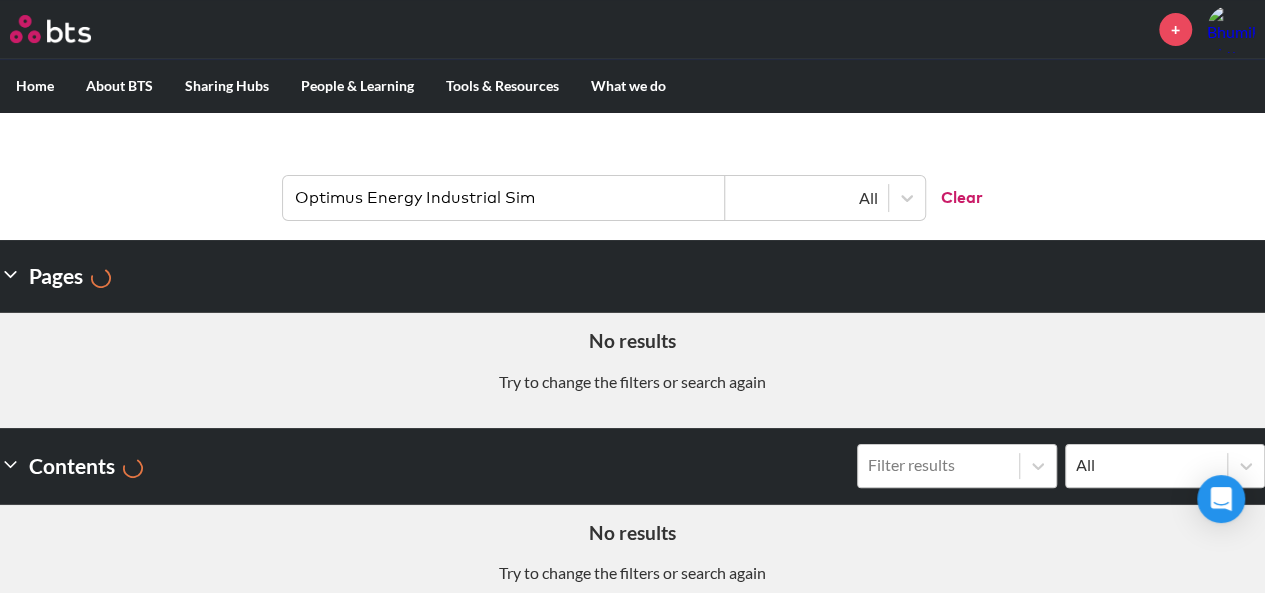 scroll, scrollTop: 240, scrollLeft: 0, axis: vertical 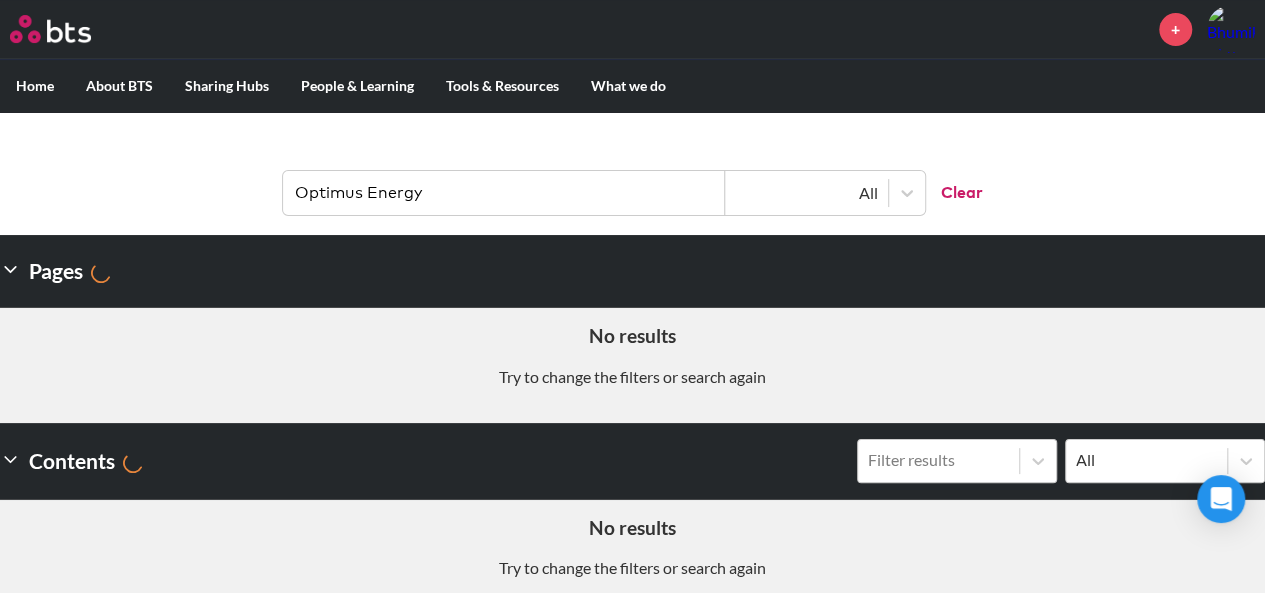 type on "Optimus Energy" 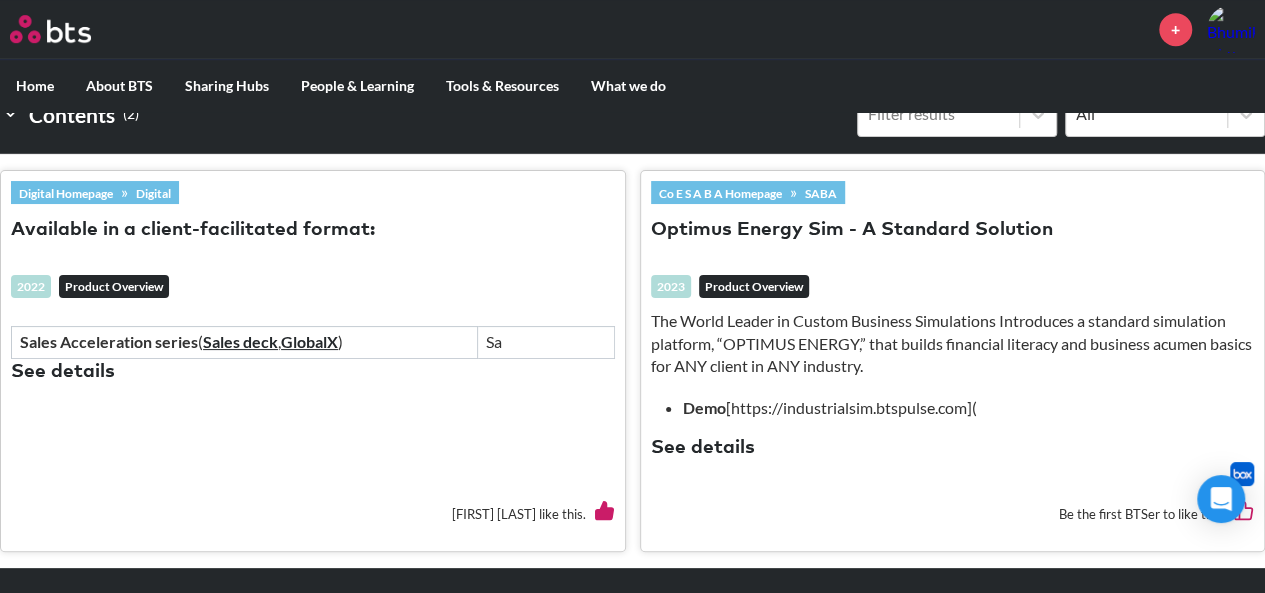 scroll, scrollTop: 600, scrollLeft: 0, axis: vertical 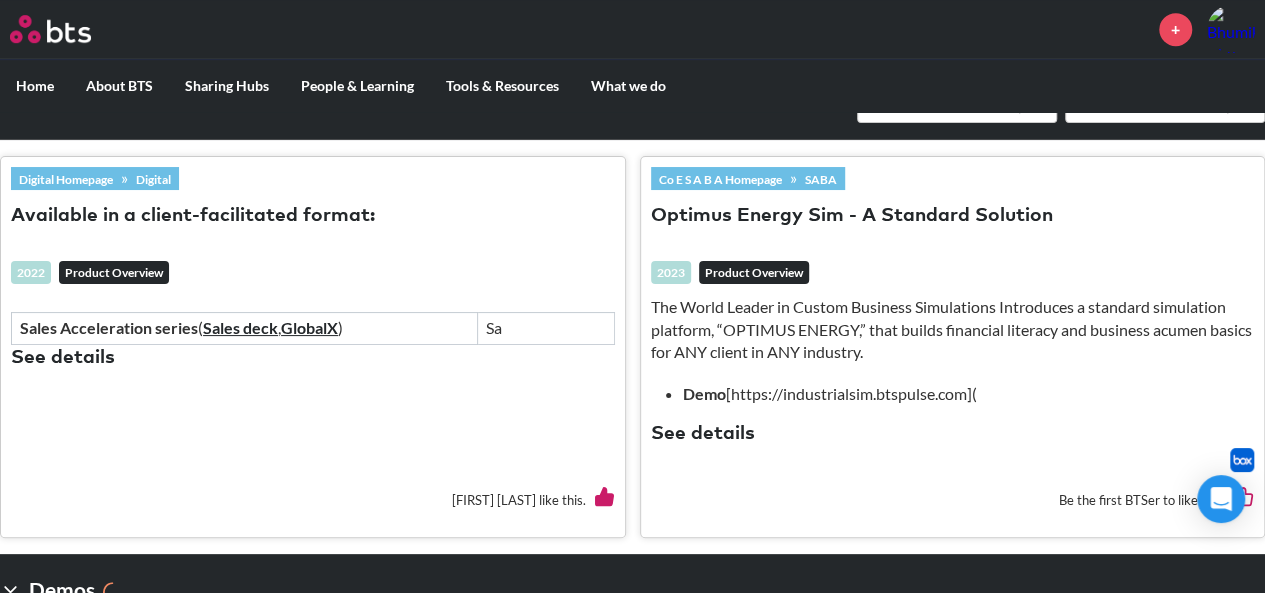 click on "2023 Product Overview" at bounding box center [313, 279] 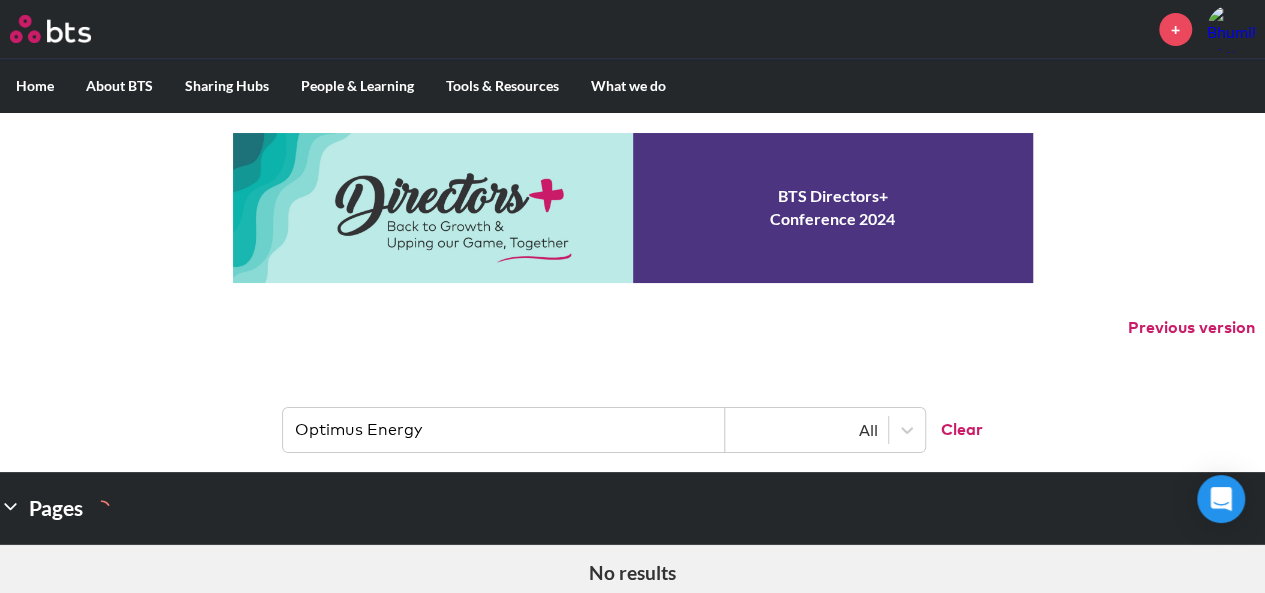 scroll, scrollTop: 0, scrollLeft: 0, axis: both 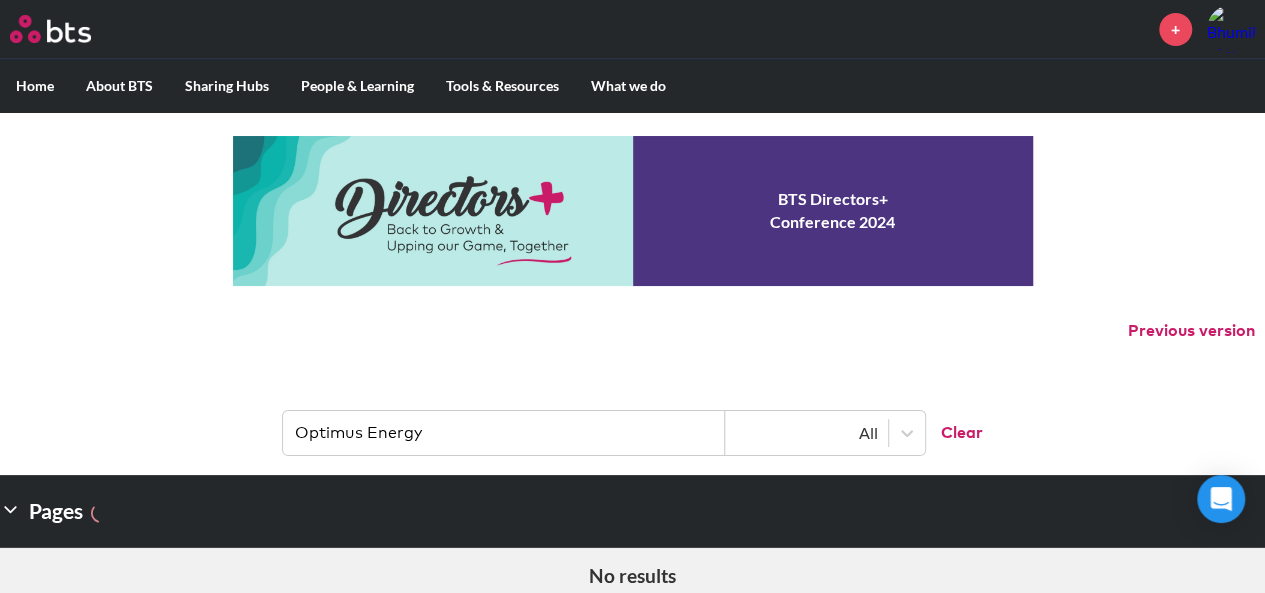click on "Optimus Energy" at bounding box center (504, 433) 